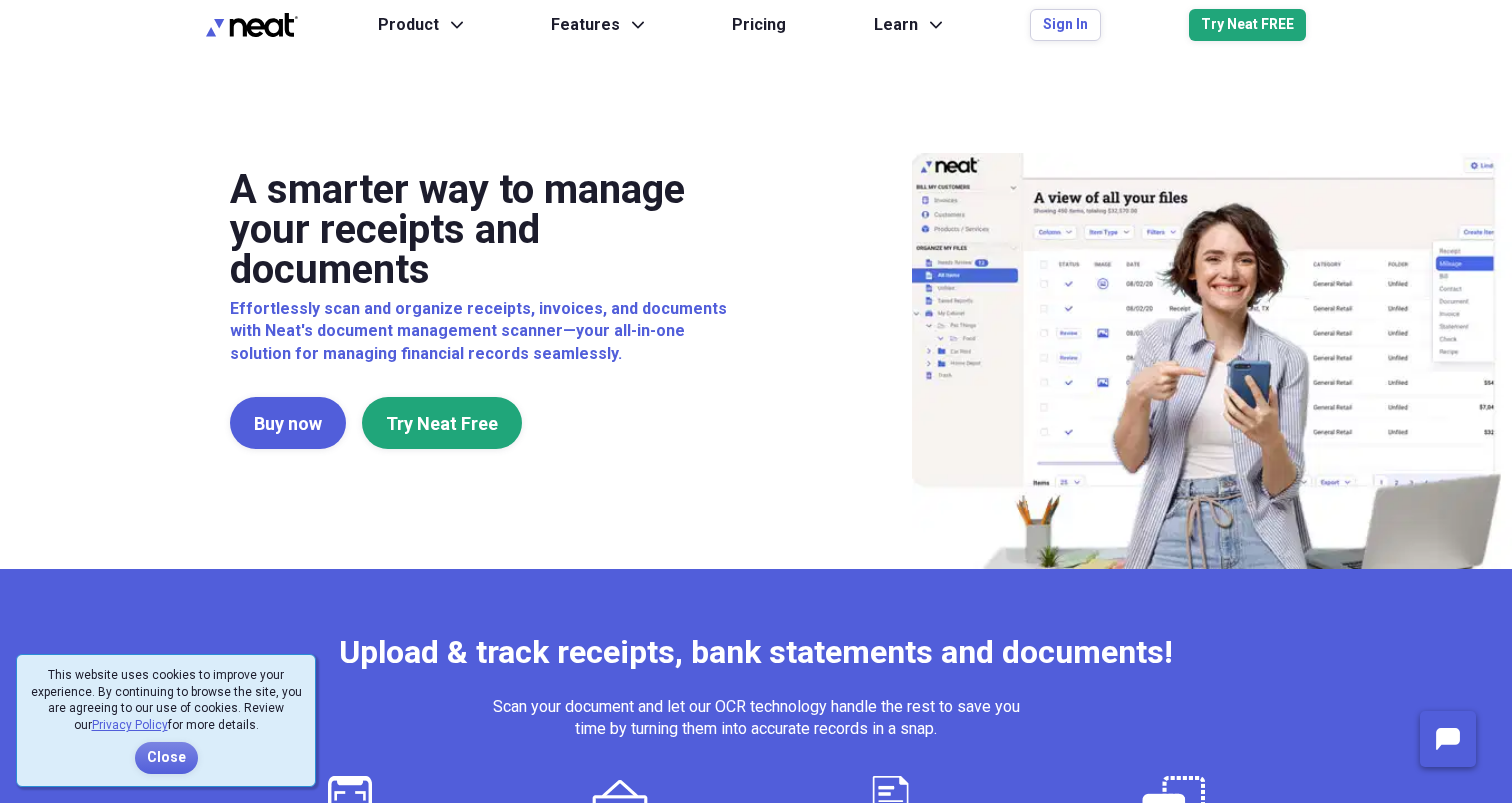 scroll, scrollTop: 0, scrollLeft: 0, axis: both 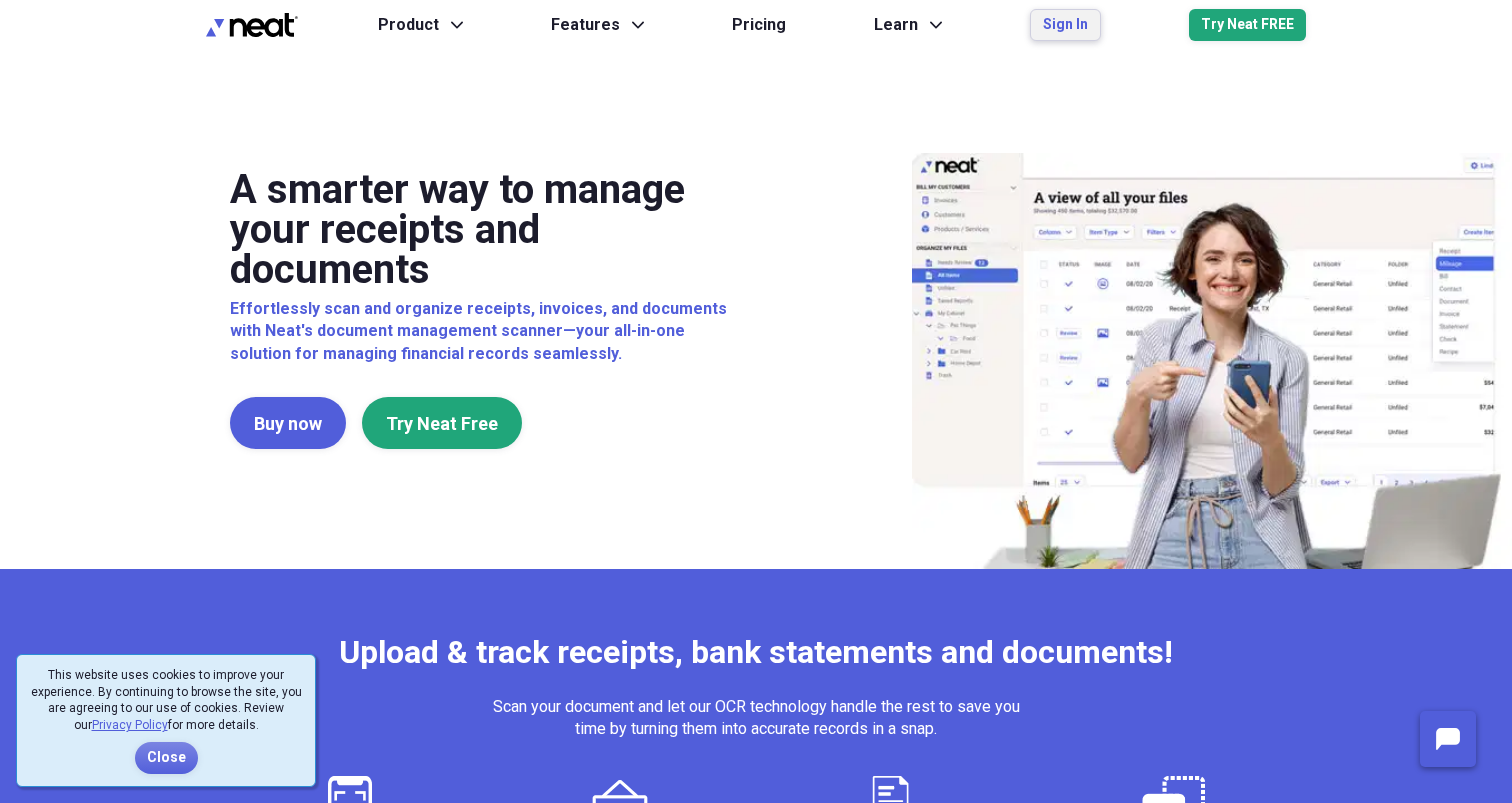 click on "Sign In" at bounding box center [1065, 25] 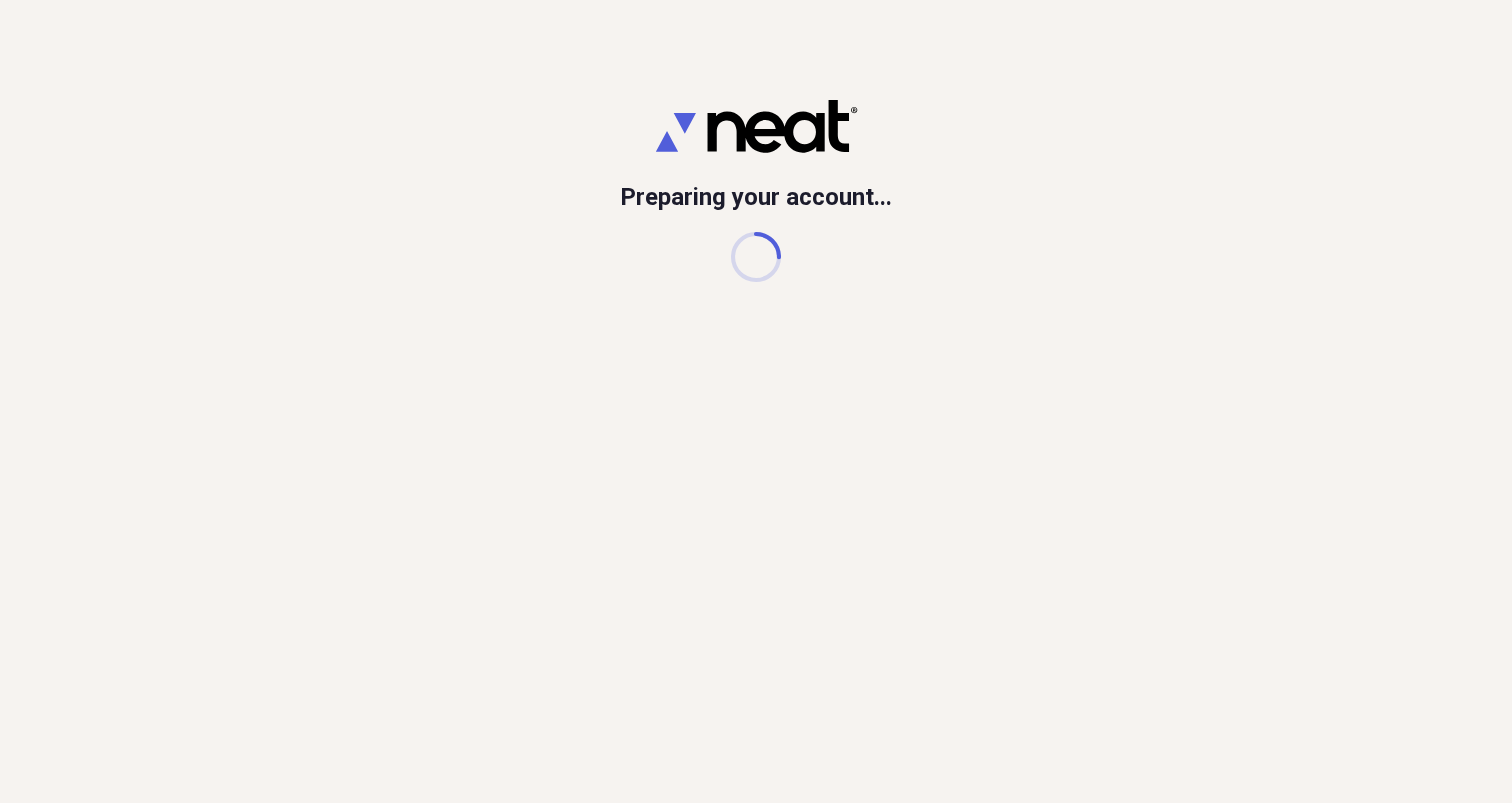scroll, scrollTop: 0, scrollLeft: 0, axis: both 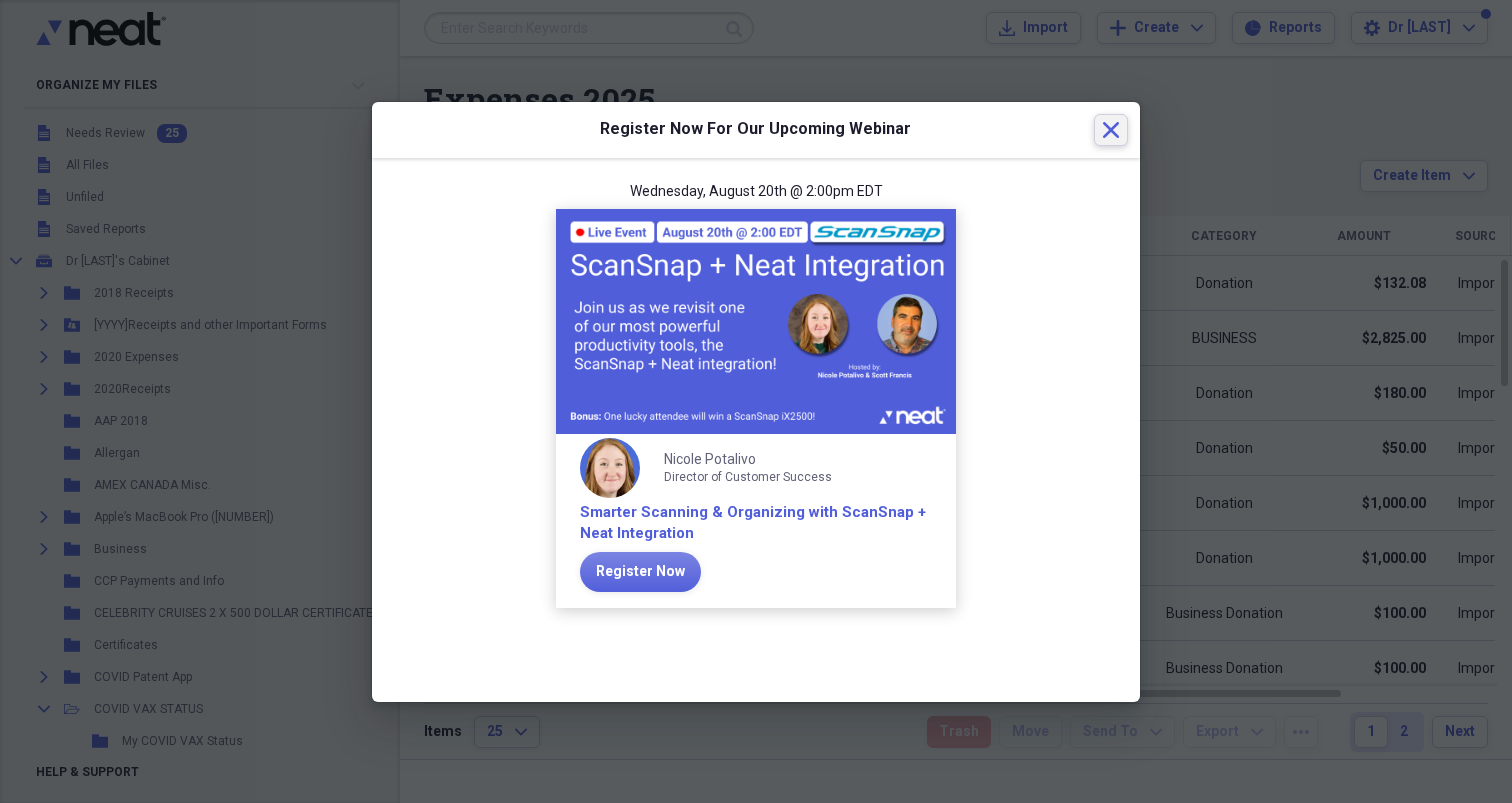 click on "Close" at bounding box center [1111, 130] 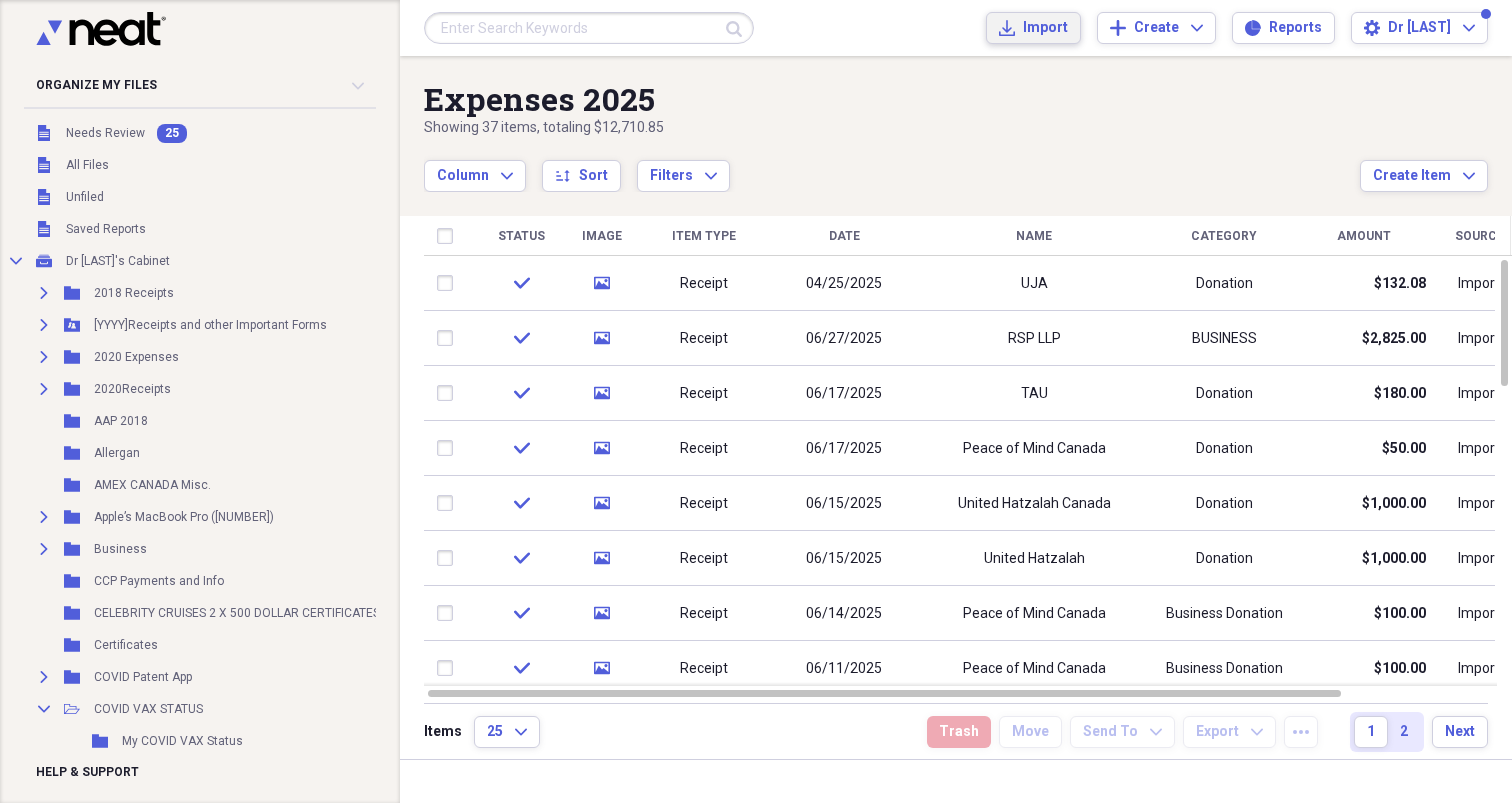 click on "Import" at bounding box center (1045, 28) 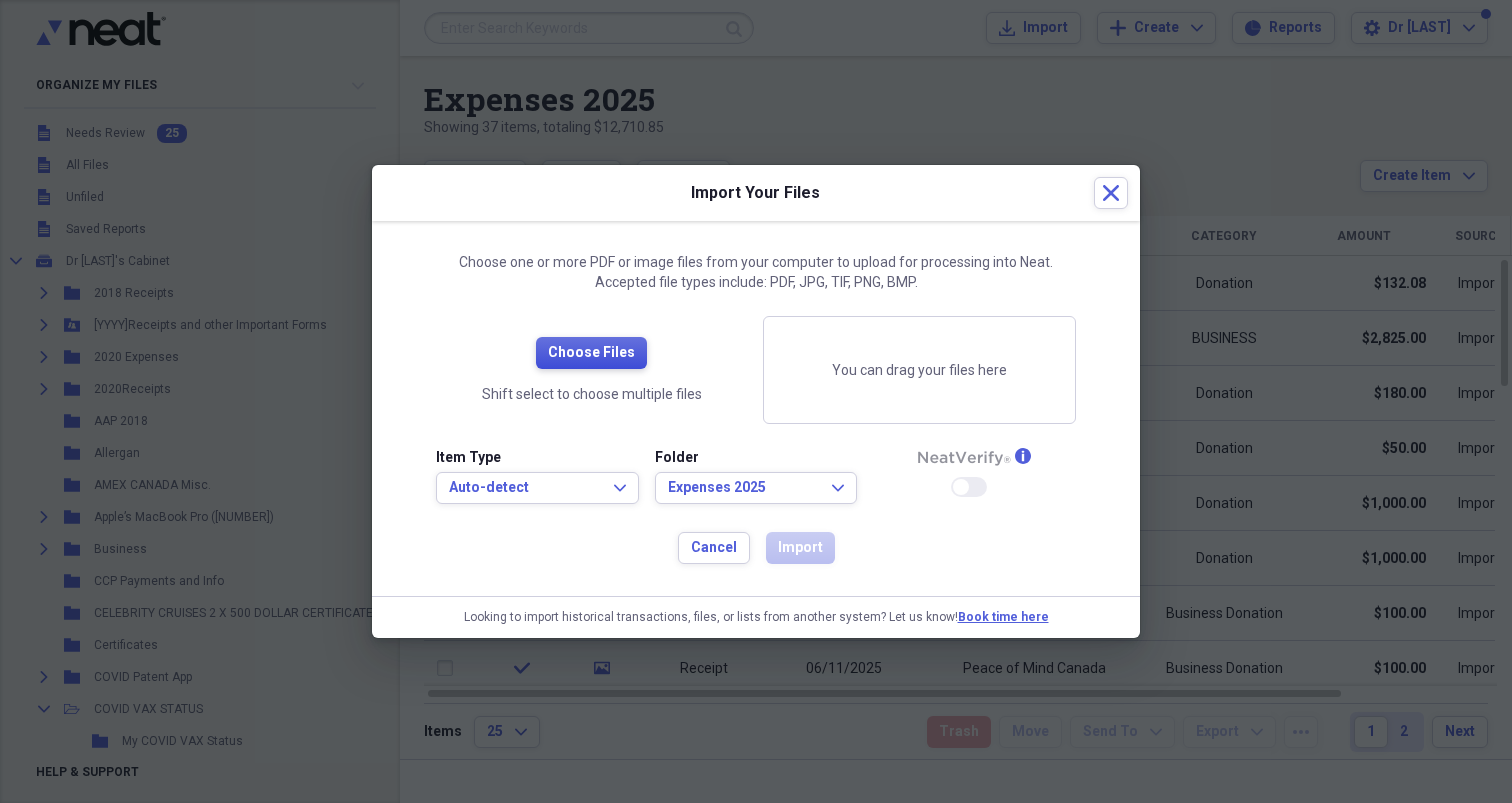 click on "Choose Files" at bounding box center [591, 353] 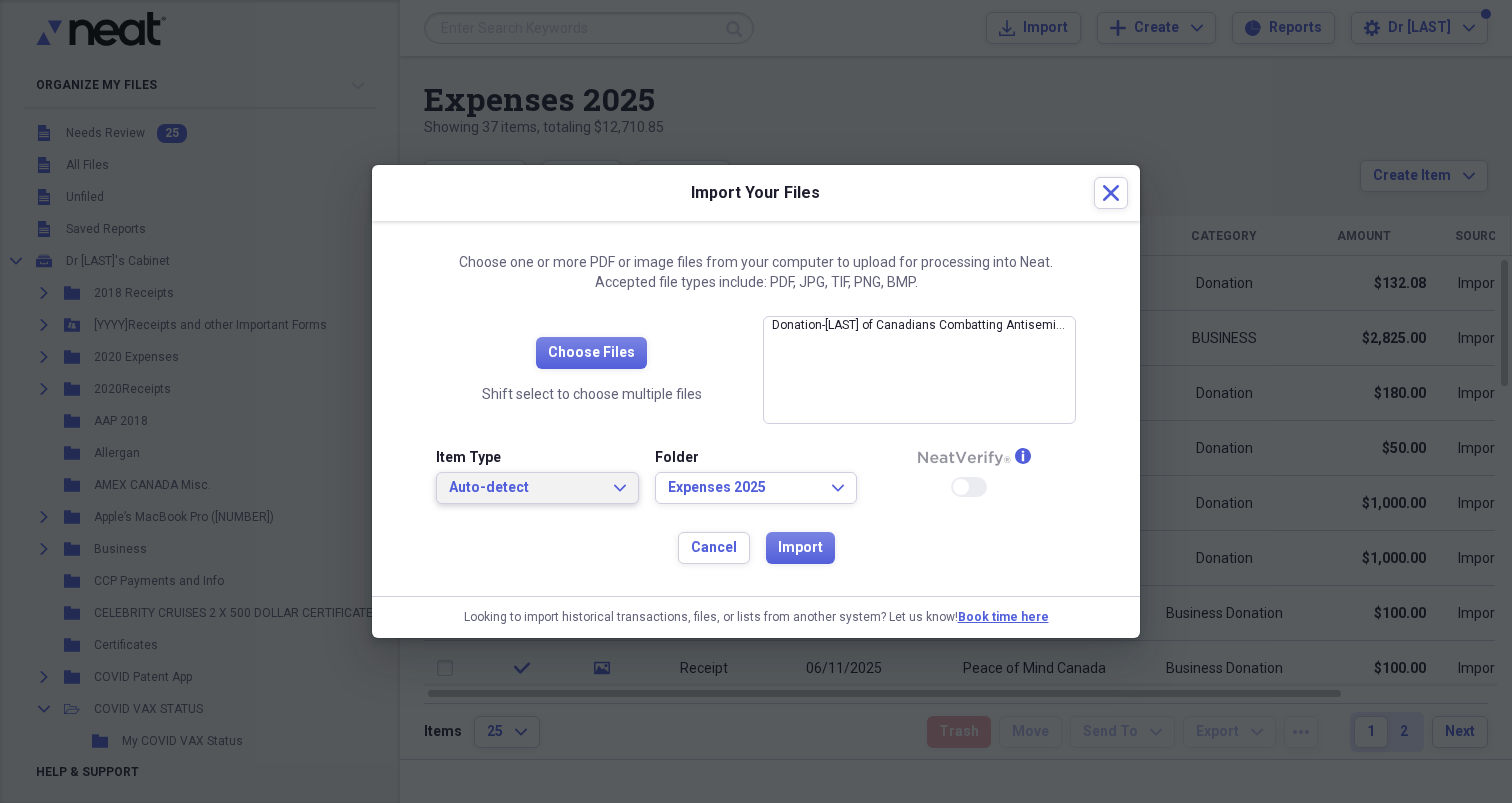 click on "Auto-detect" at bounding box center [525, 488] 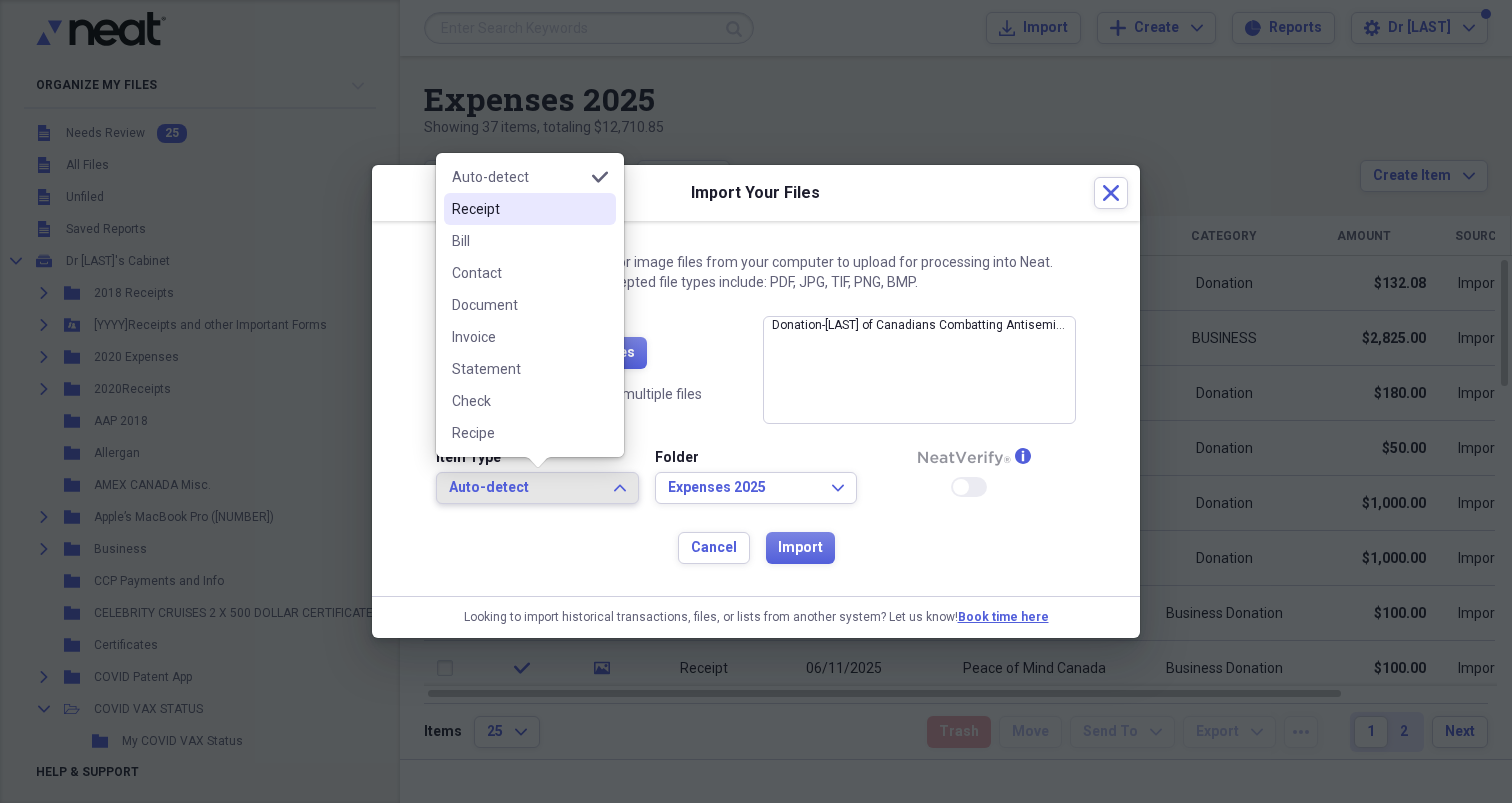 click on "Receipt" at bounding box center (518, 209) 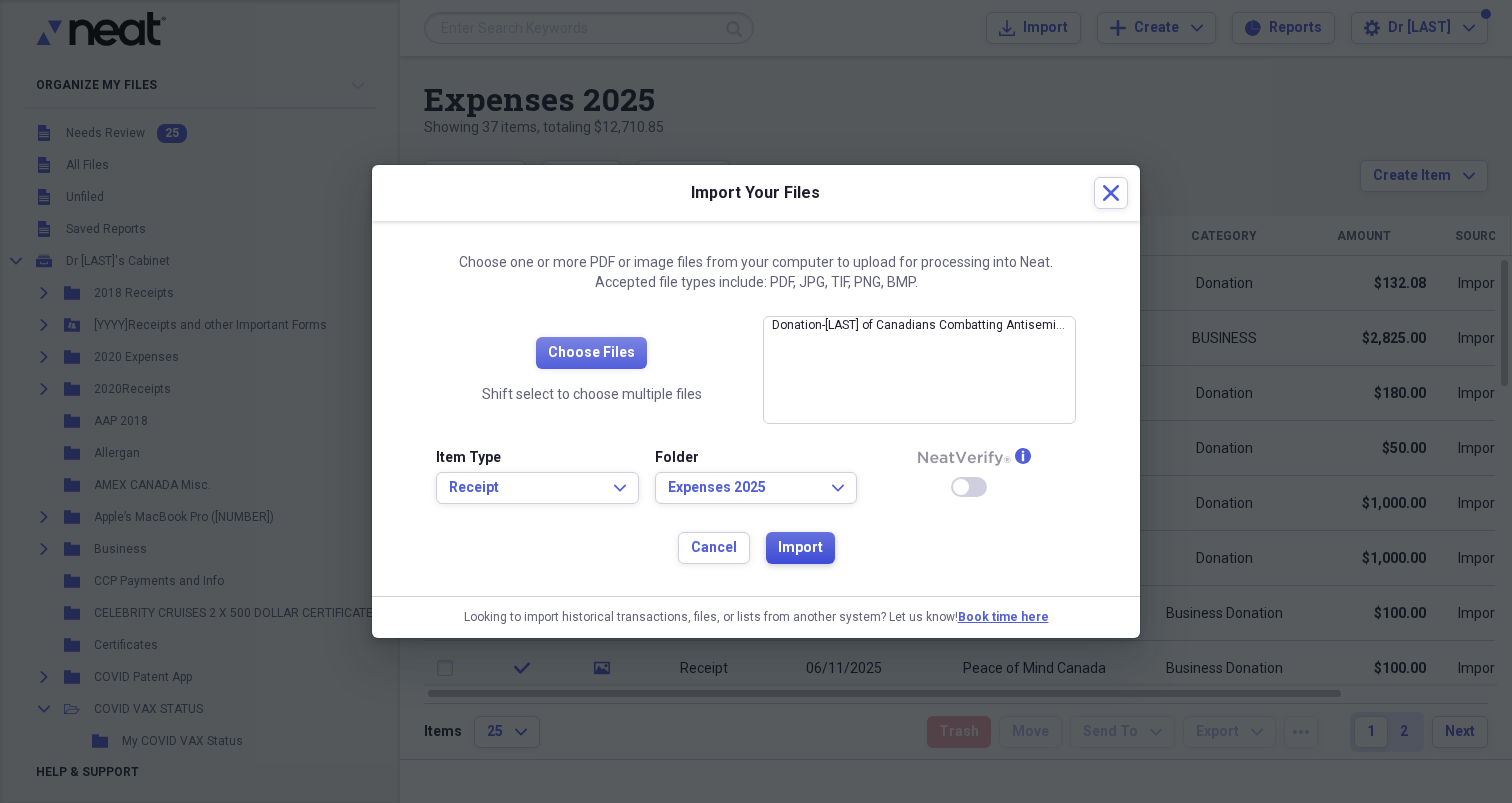 click on "Import" at bounding box center (800, 548) 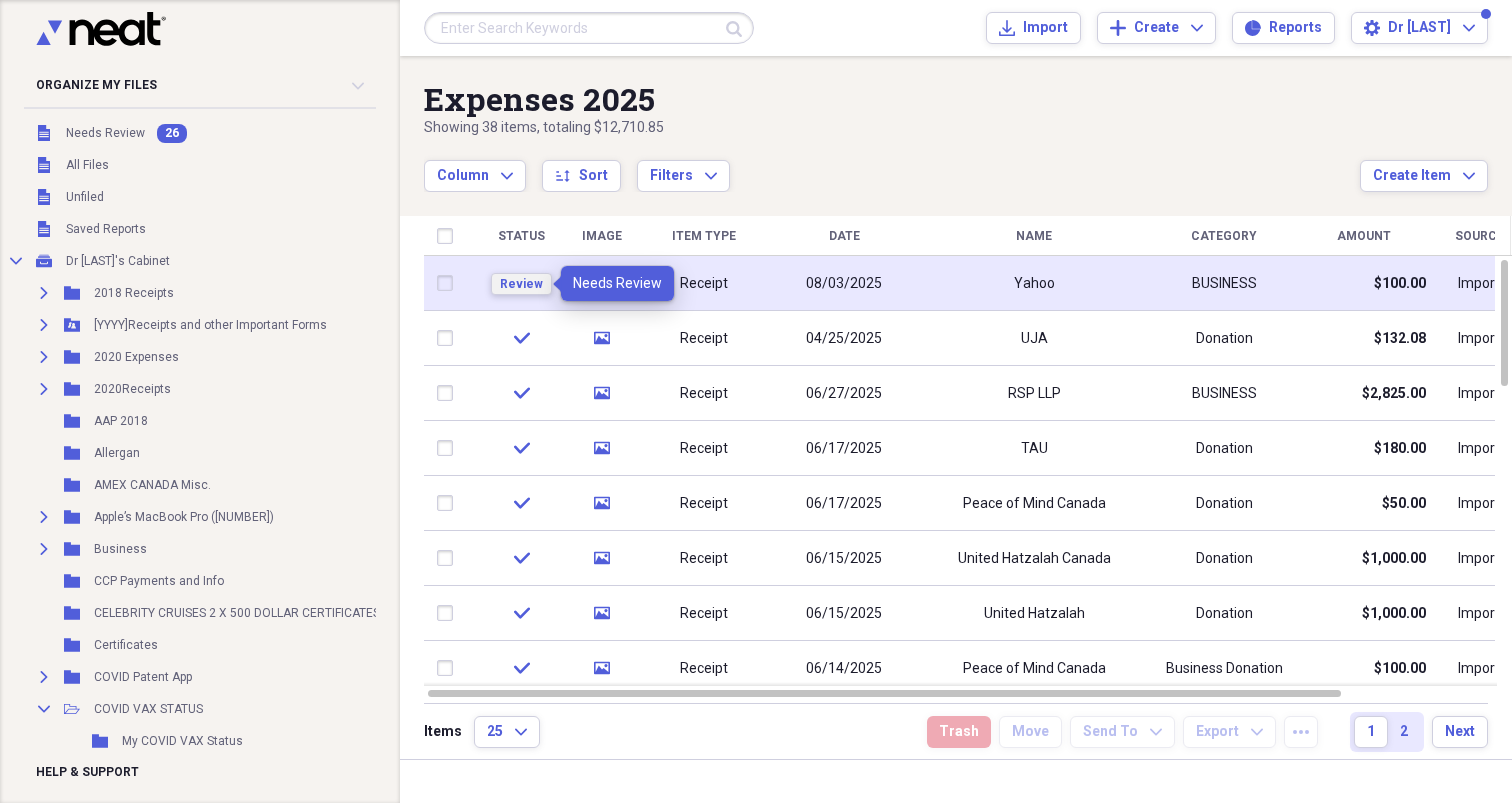 click on "Review" at bounding box center [521, 284] 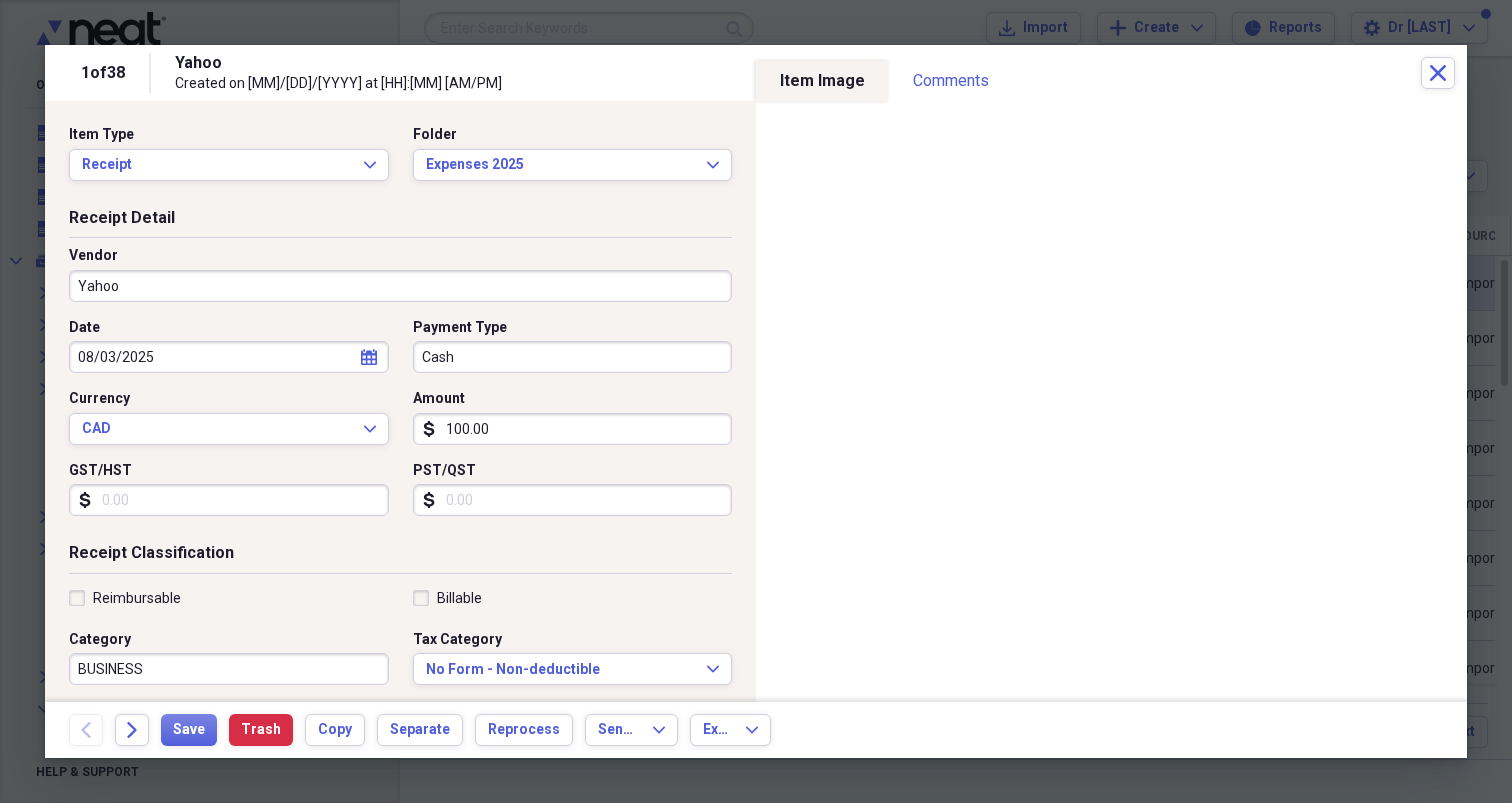 click on "Yahoo" at bounding box center [400, 286] 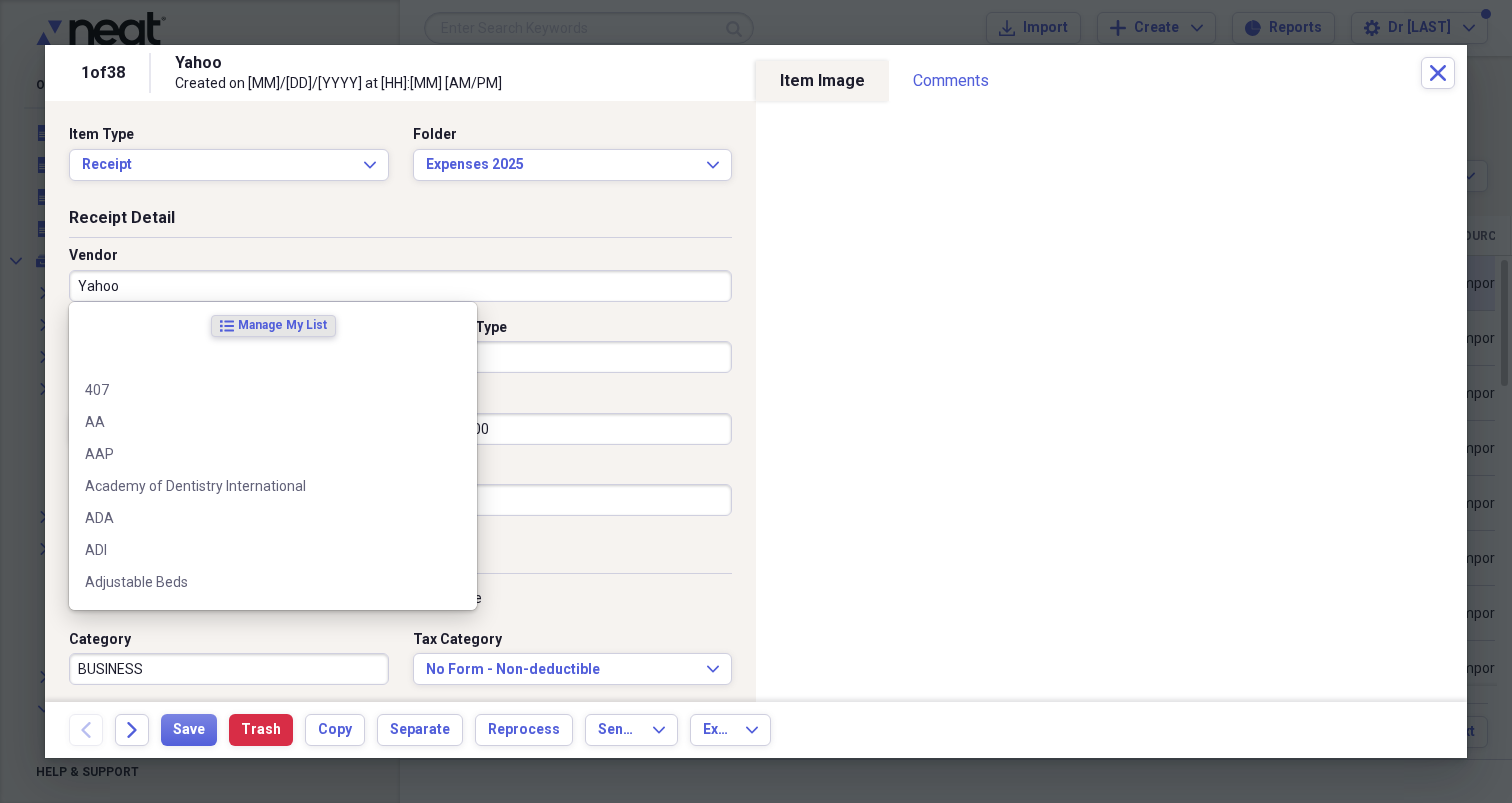 click on "Yahoo" at bounding box center (400, 286) 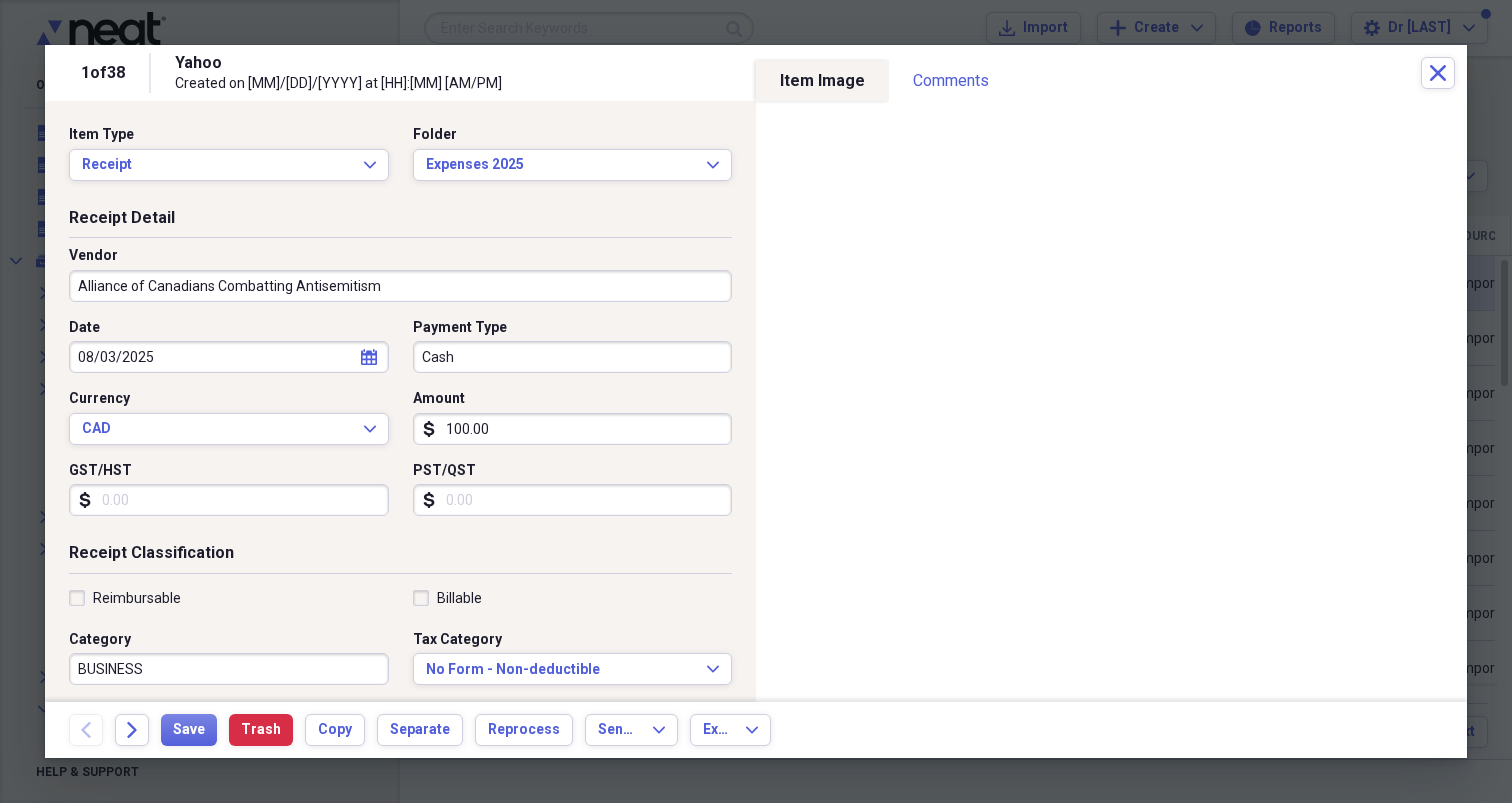 type on "Alliance of Canadians Combatting Antisemitism" 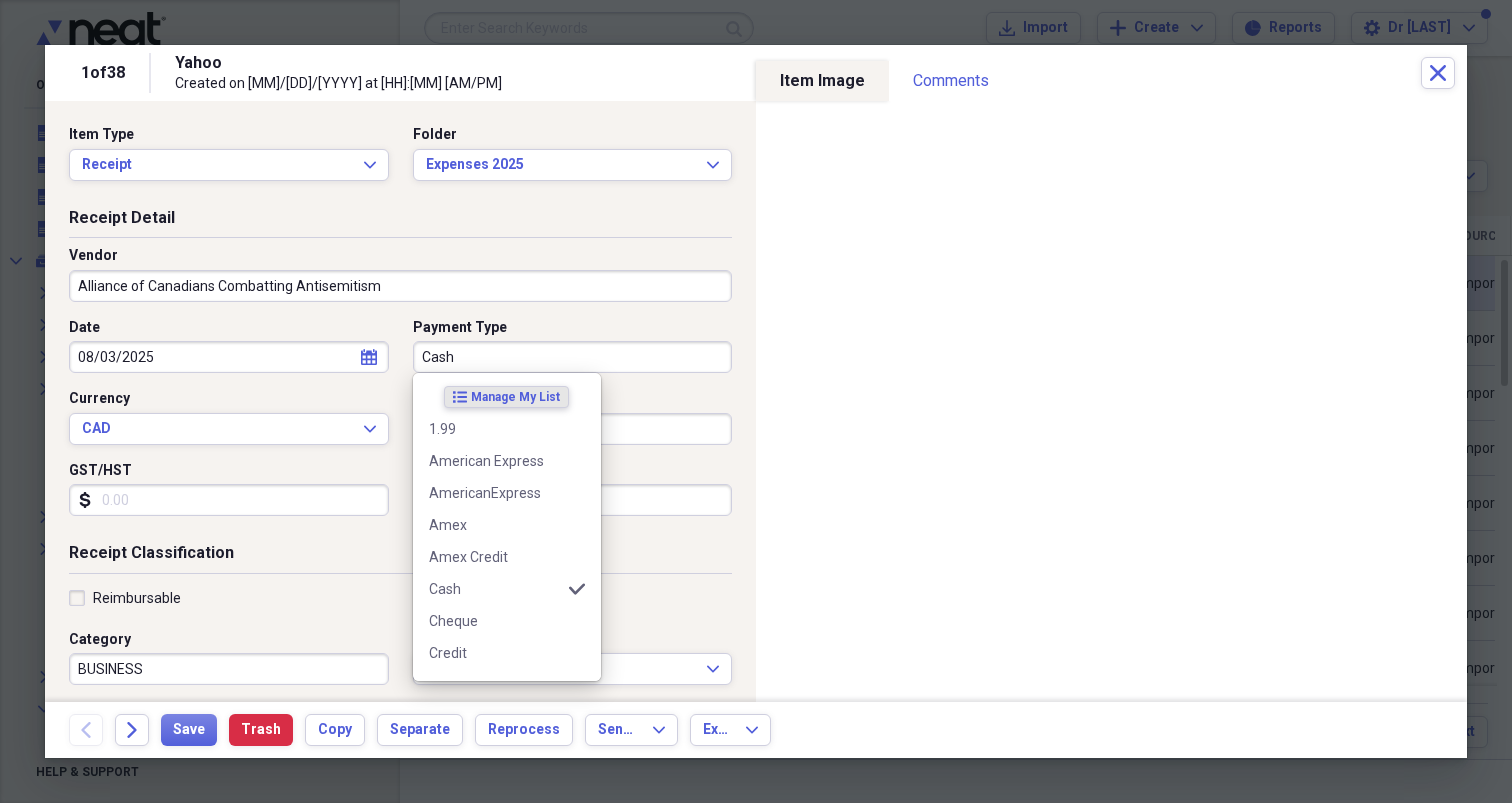 click on "Cash" at bounding box center [573, 357] 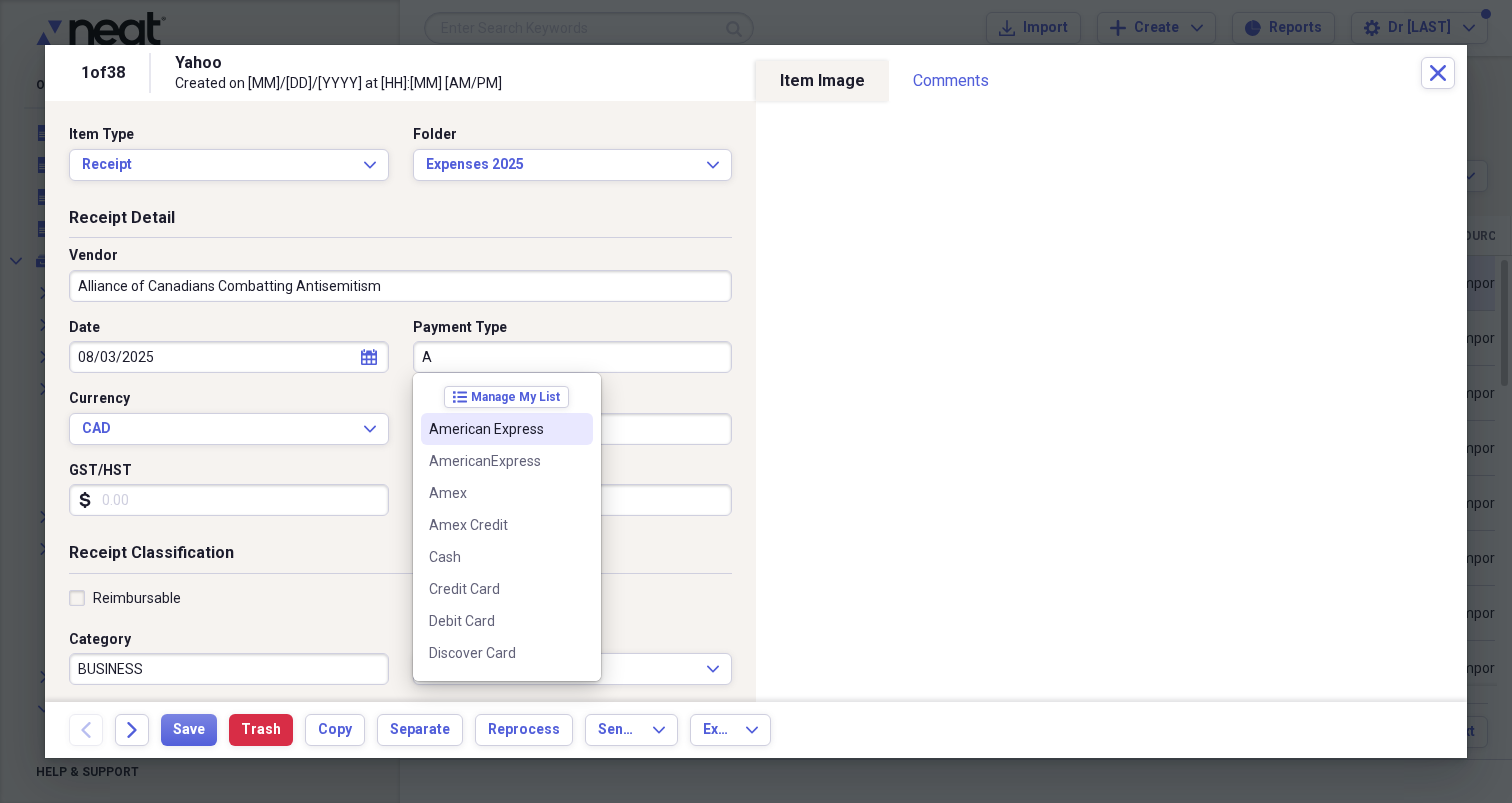 click on "American Express" at bounding box center (495, 429) 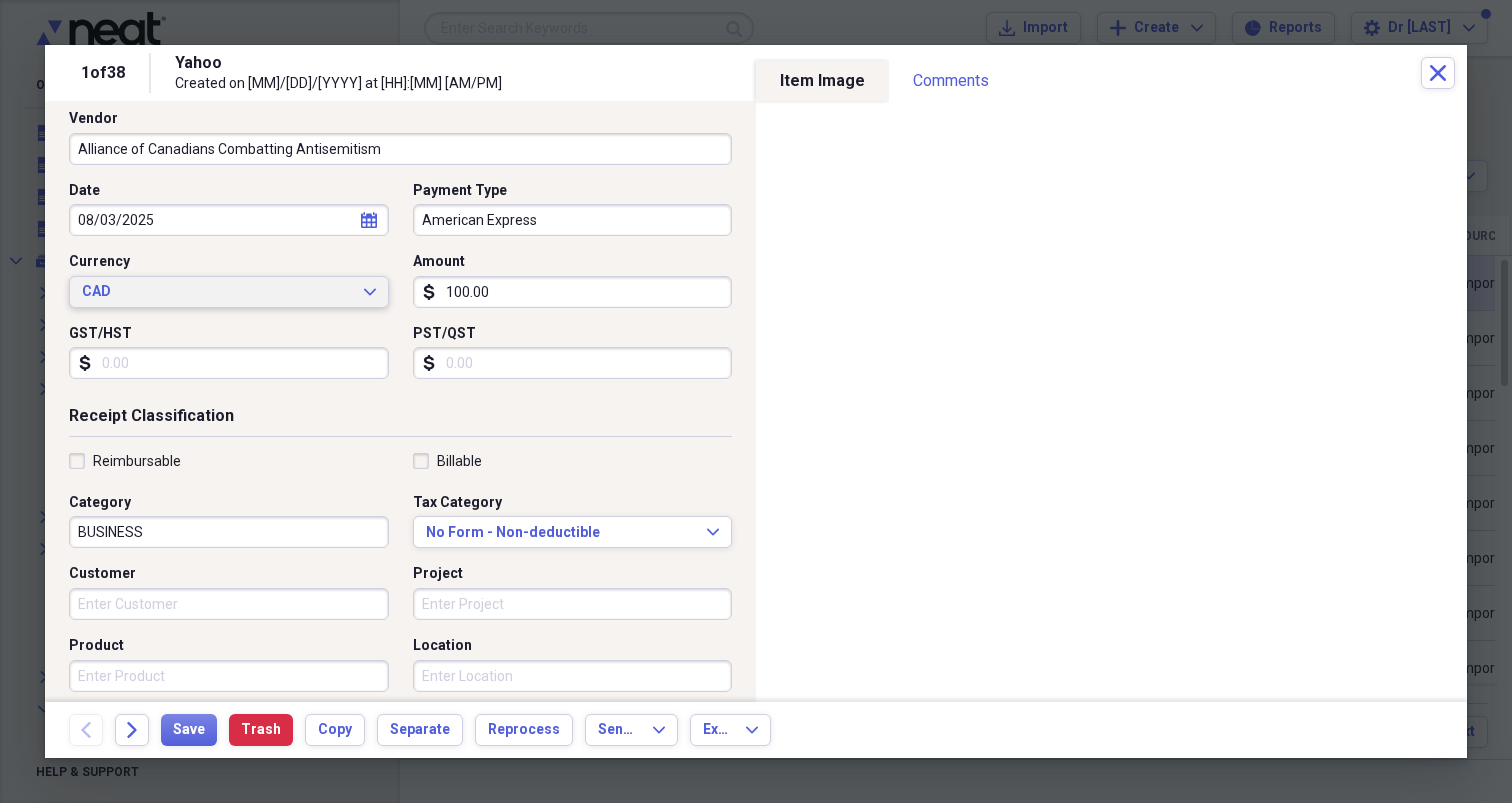 scroll, scrollTop: 162, scrollLeft: 0, axis: vertical 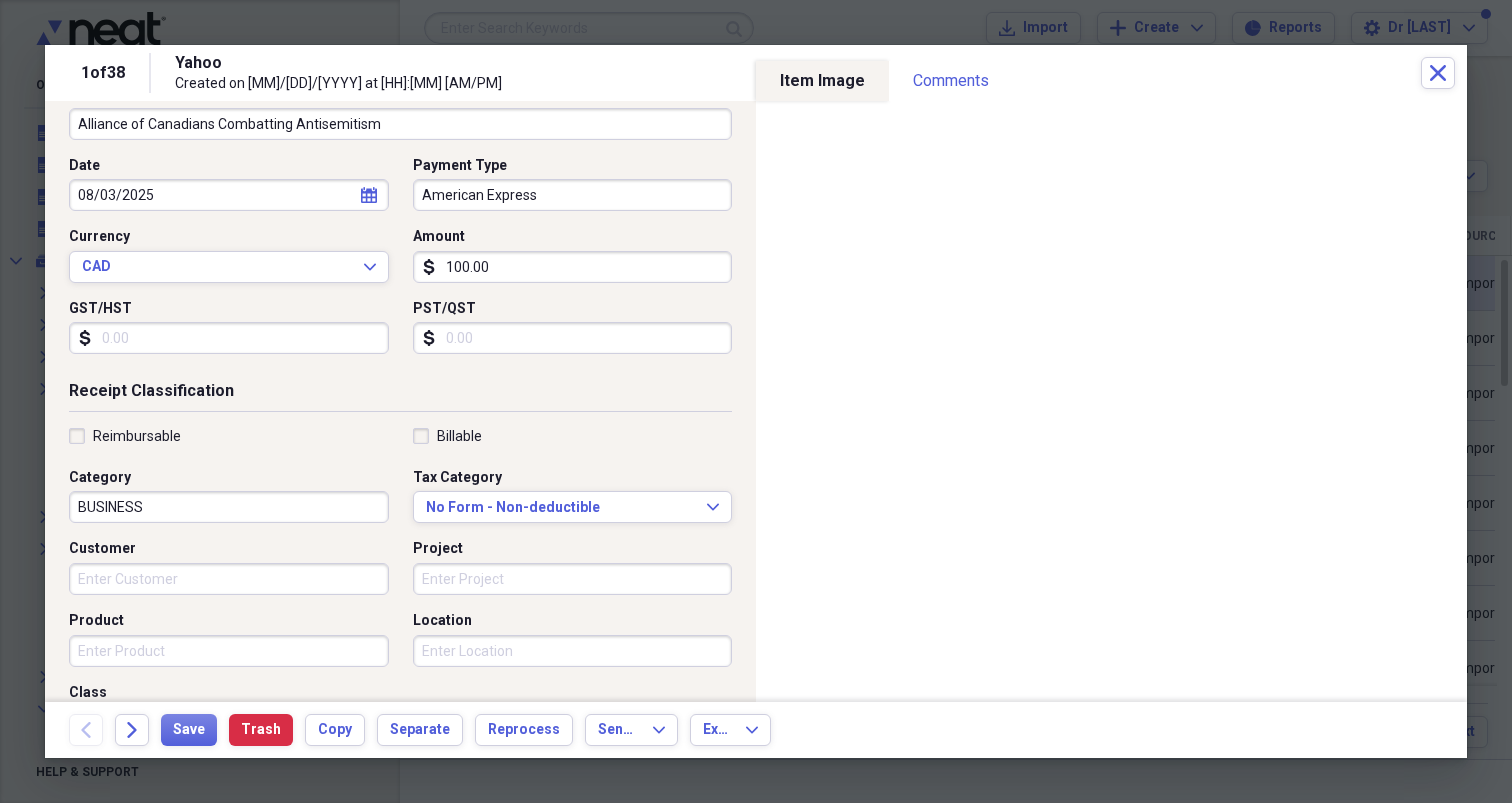 click on "BUSINESS" at bounding box center (229, 507) 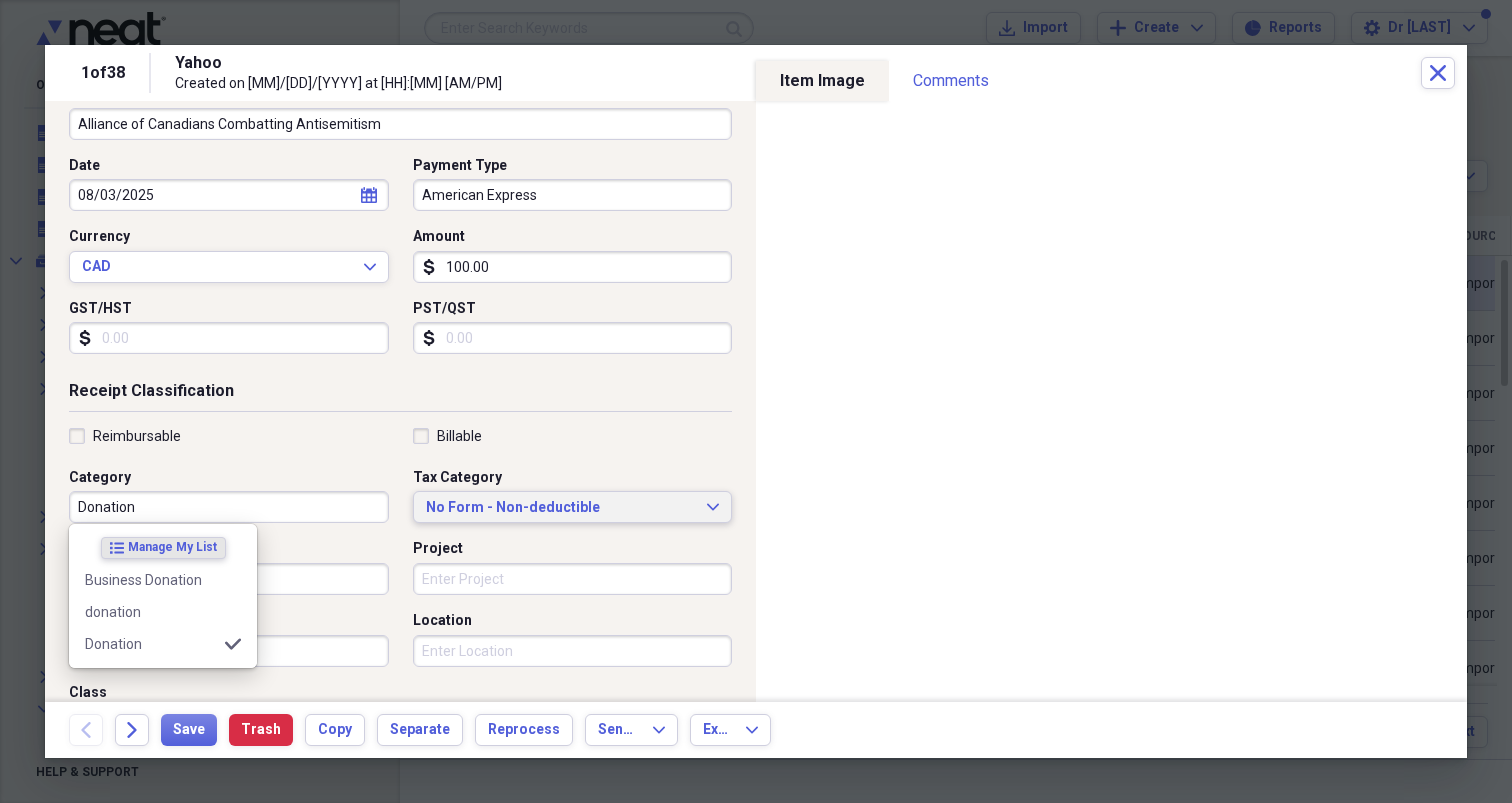 type on "Donation" 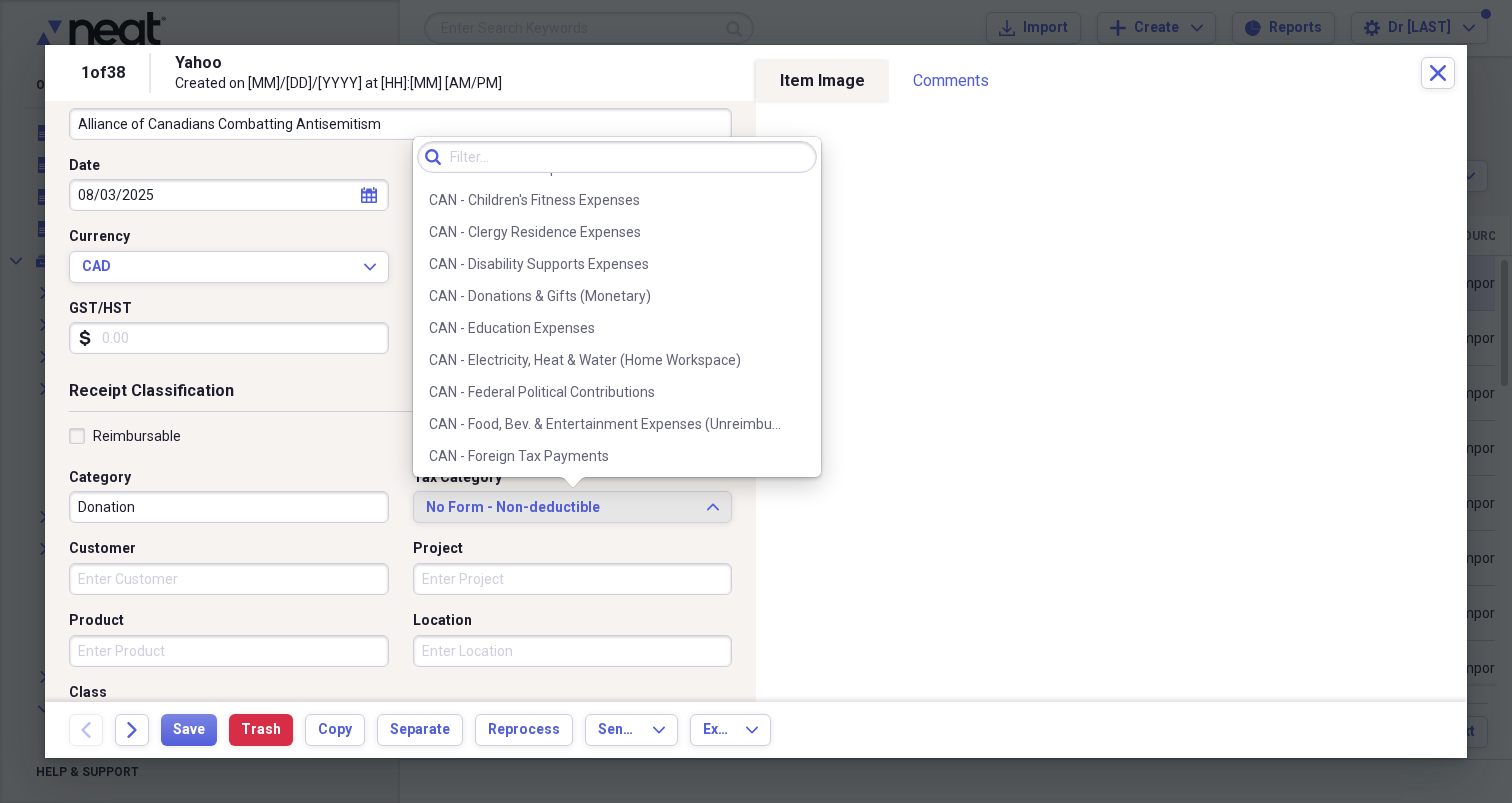scroll, scrollTop: 353, scrollLeft: 0, axis: vertical 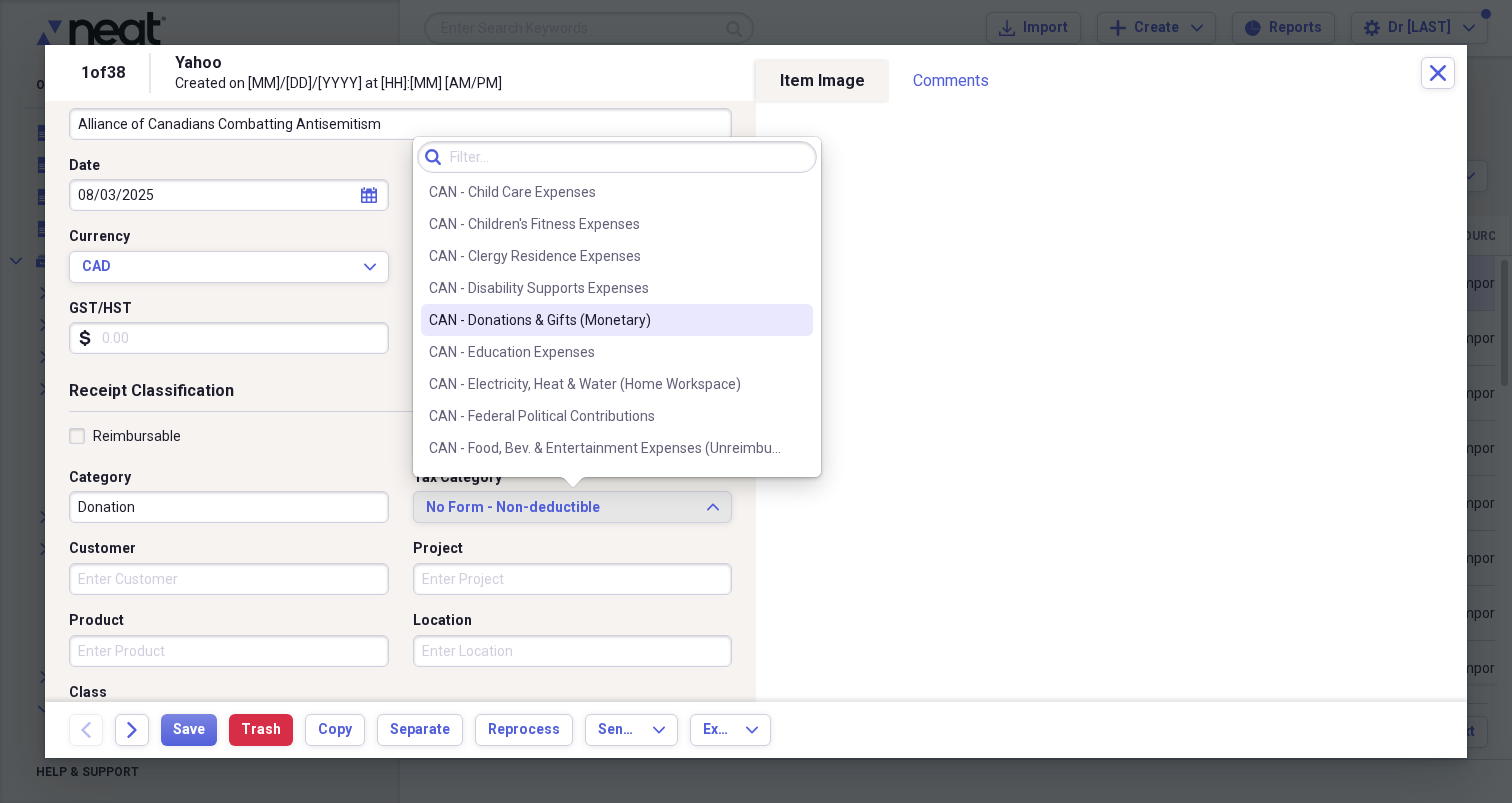 click on "CAN - Donations & Gifts (Monetary)" at bounding box center (605, 320) 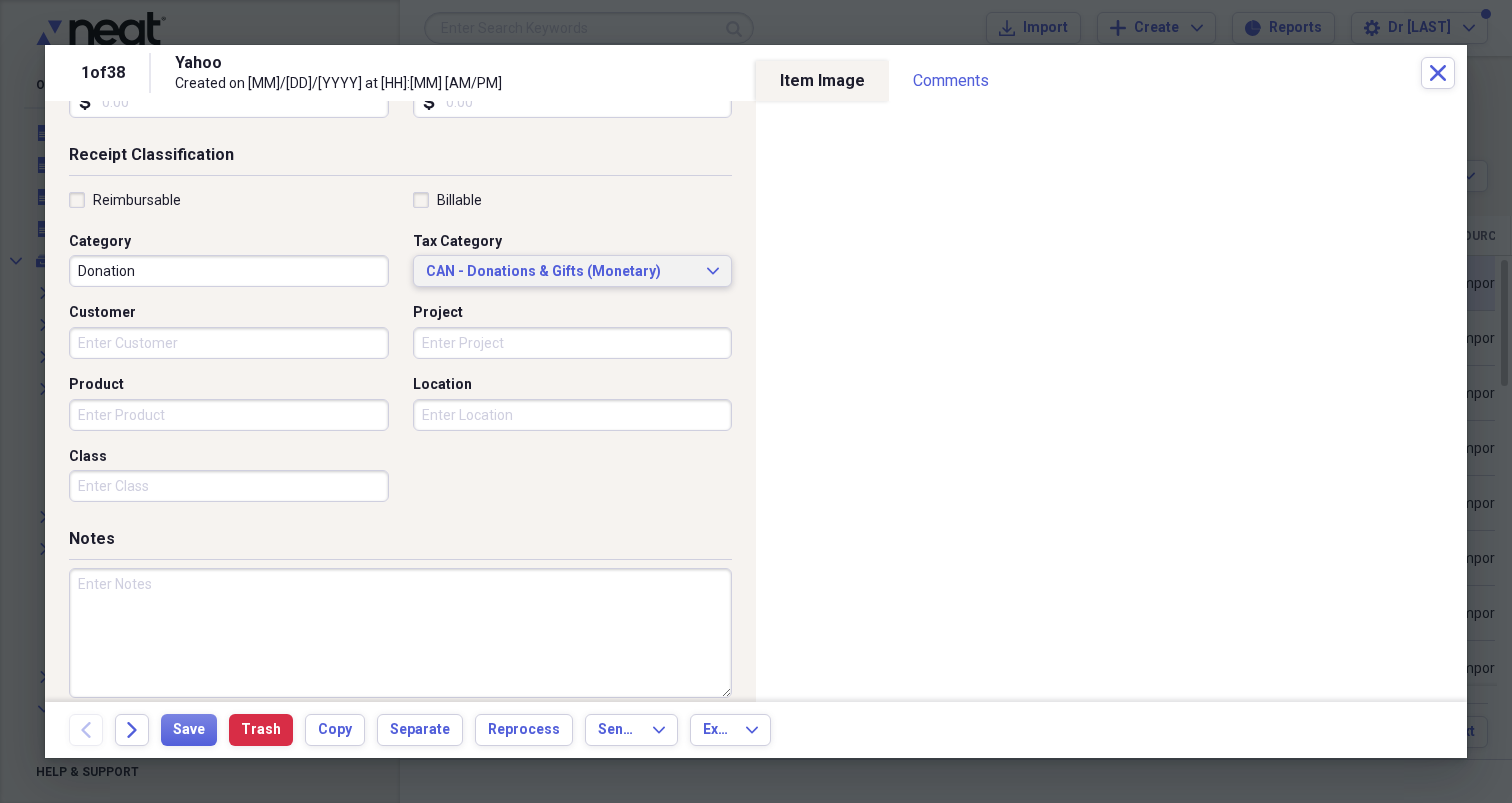 scroll, scrollTop: 419, scrollLeft: 0, axis: vertical 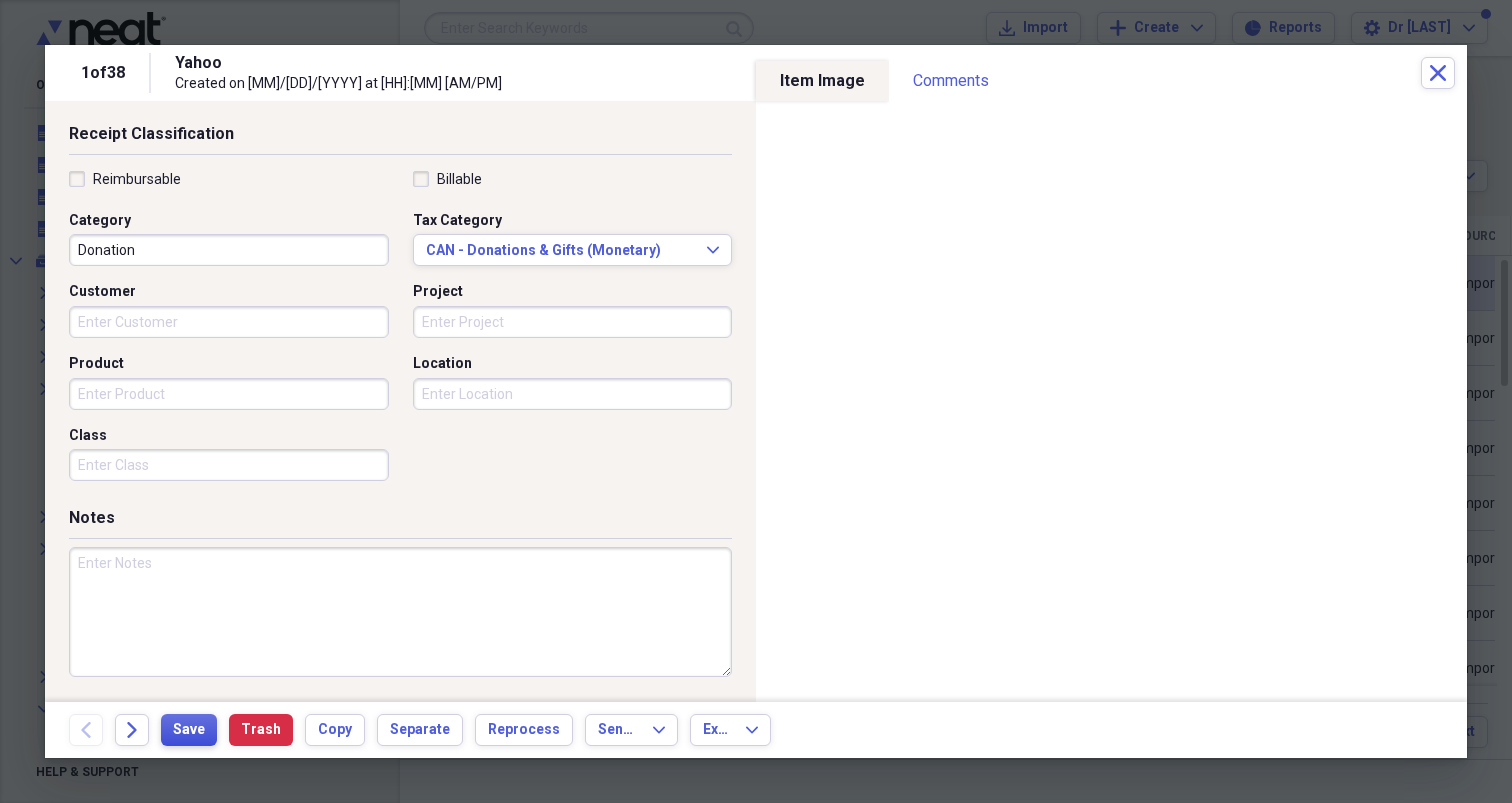 click on "Save" at bounding box center [189, 730] 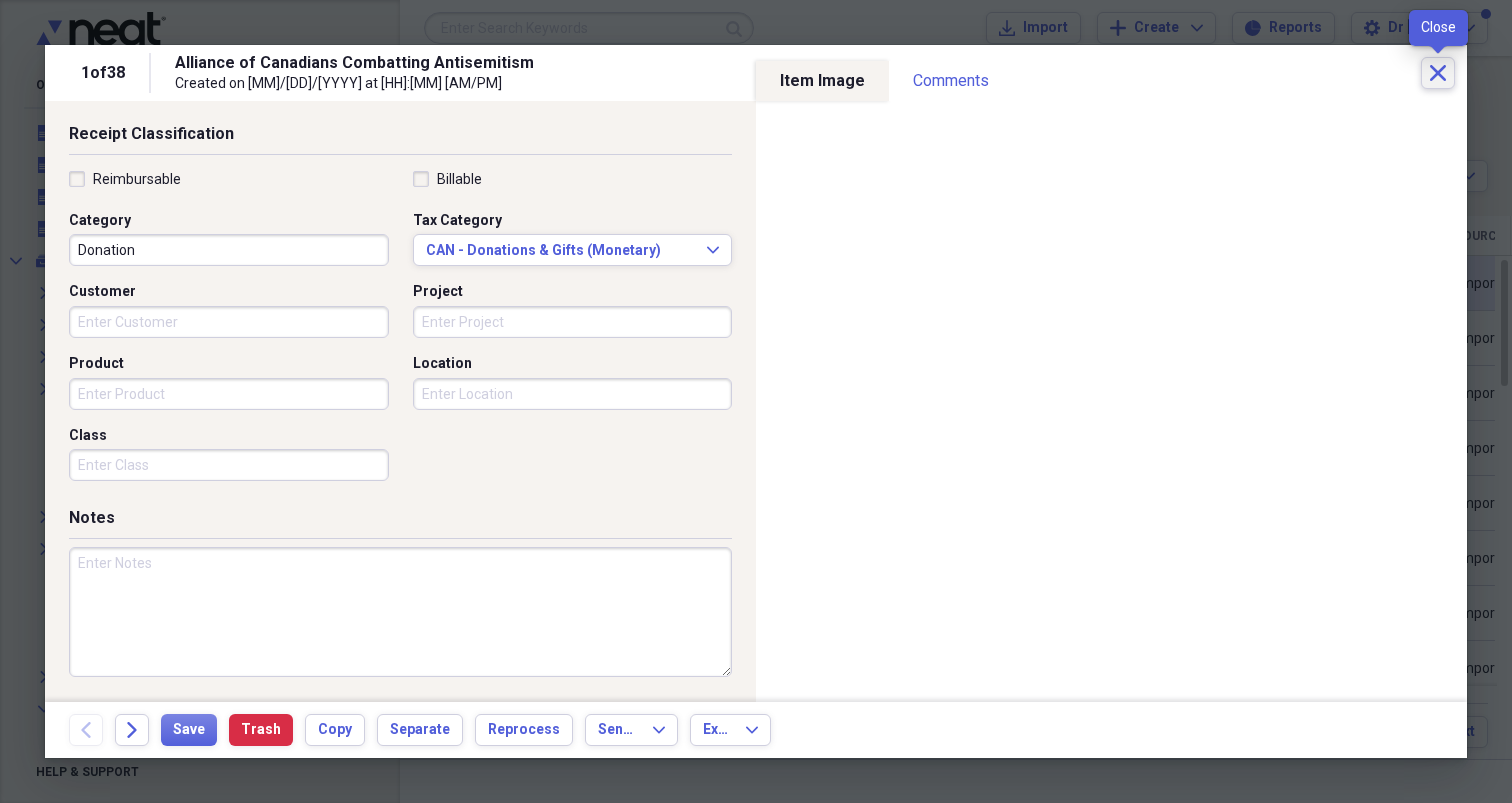 click on "Close" 